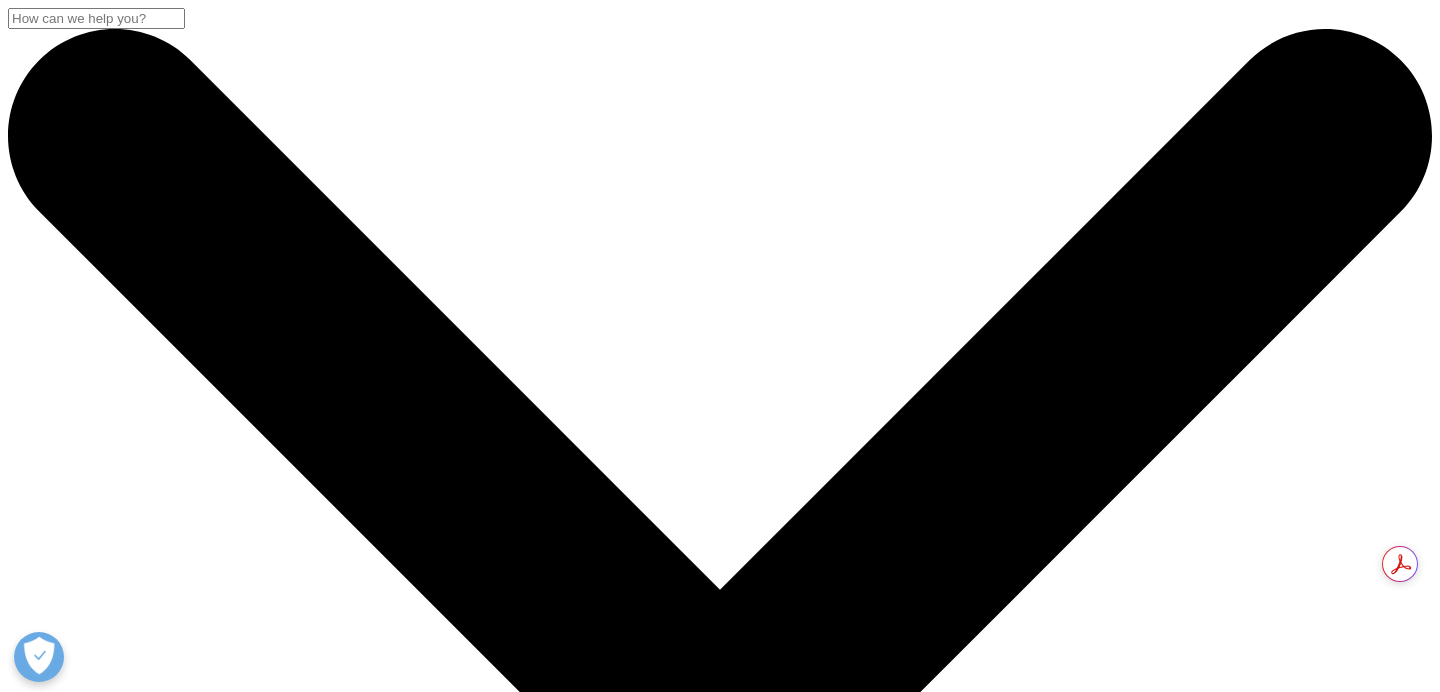 scroll, scrollTop: 0, scrollLeft: 0, axis: both 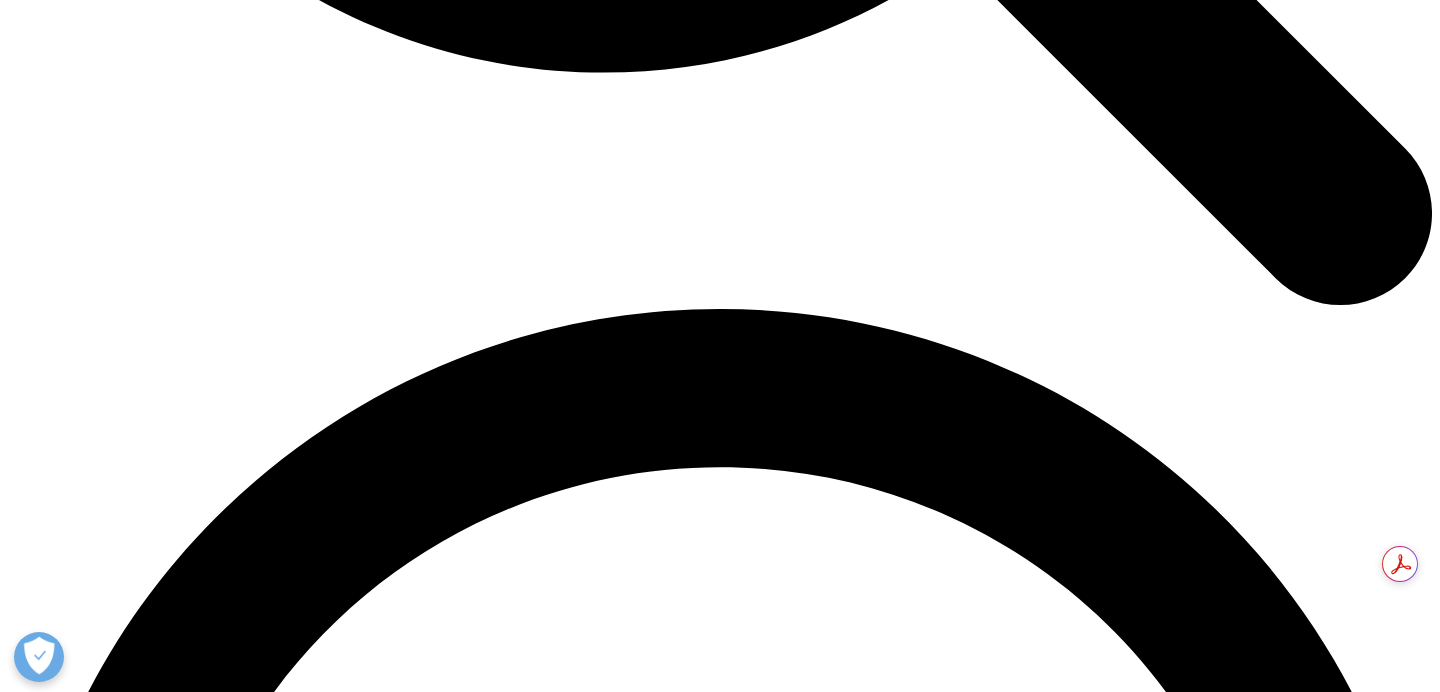 drag, startPoint x: 130, startPoint y: 384, endPoint x: 295, endPoint y: 422, distance: 169.31923 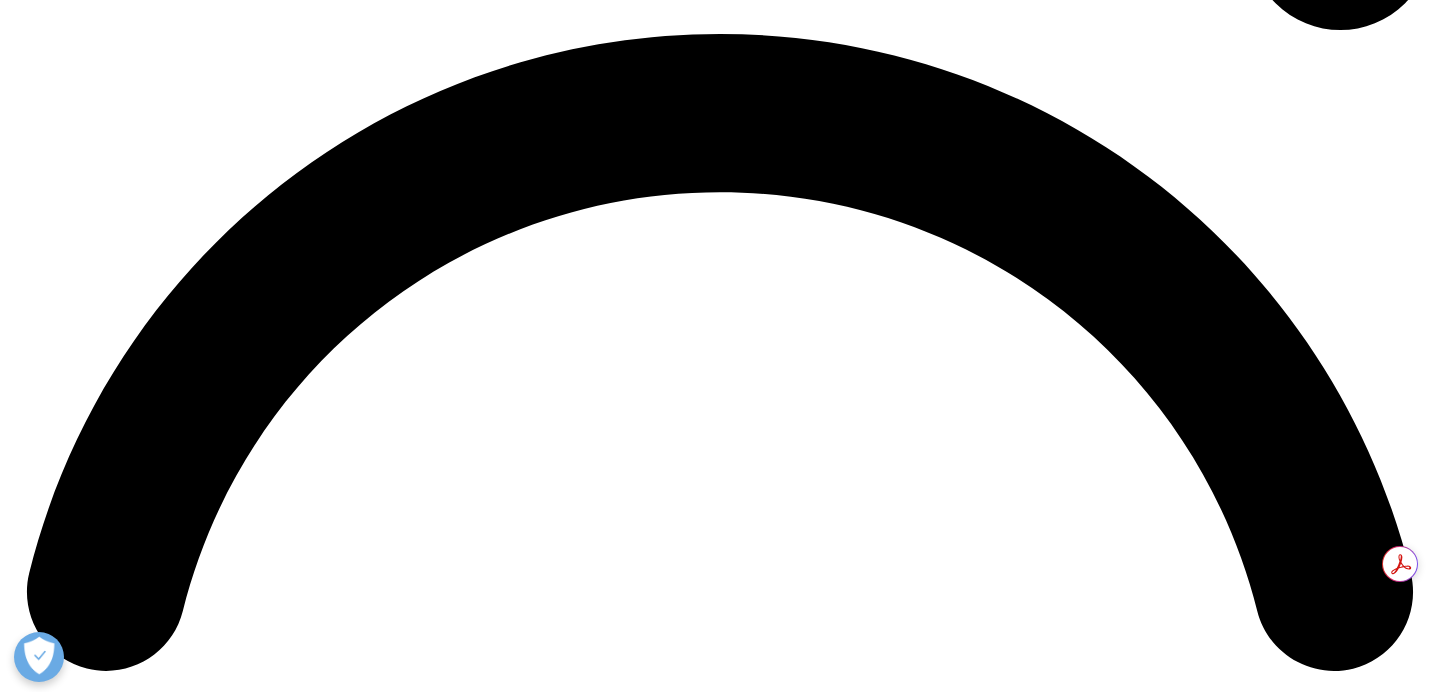 scroll, scrollTop: 2858, scrollLeft: 0, axis: vertical 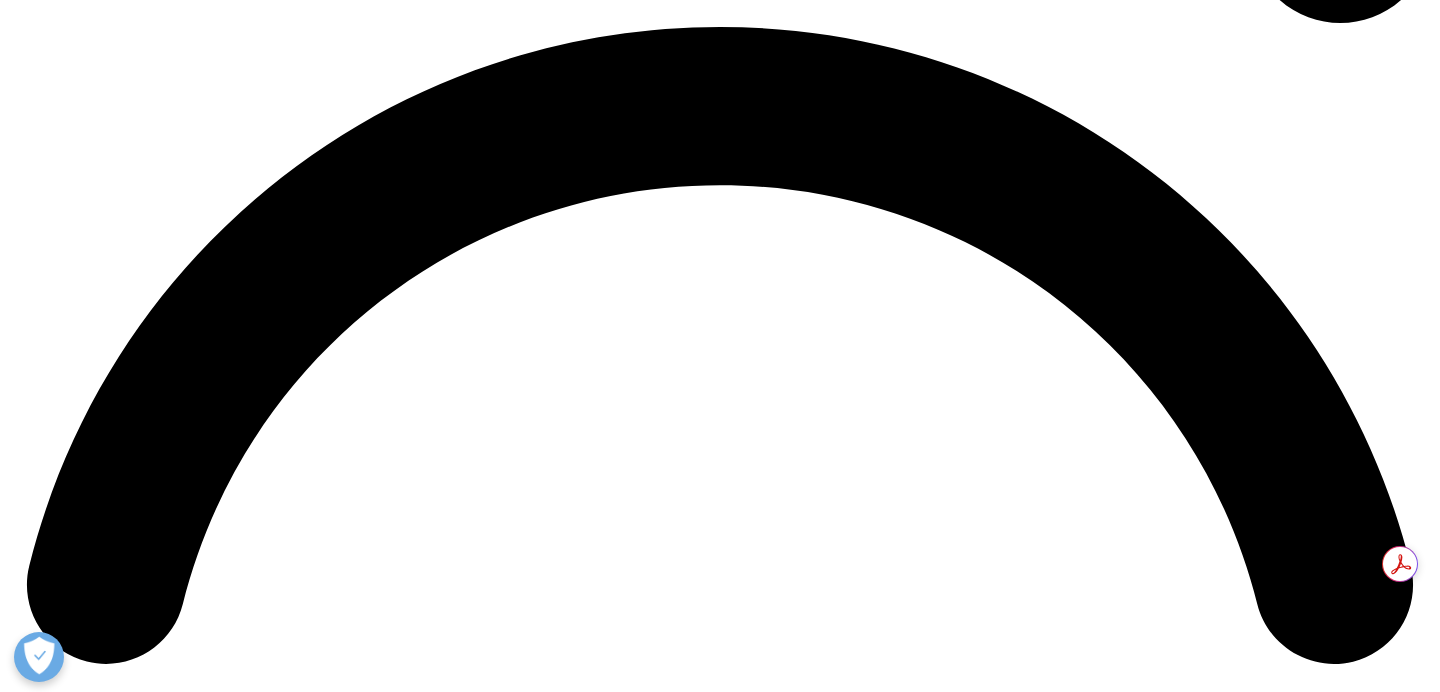 copy on "OneKey currently provides over 1,000 attributes in our ecosystem, with enhanced data targeting capabilities providing end-to-end utilization" 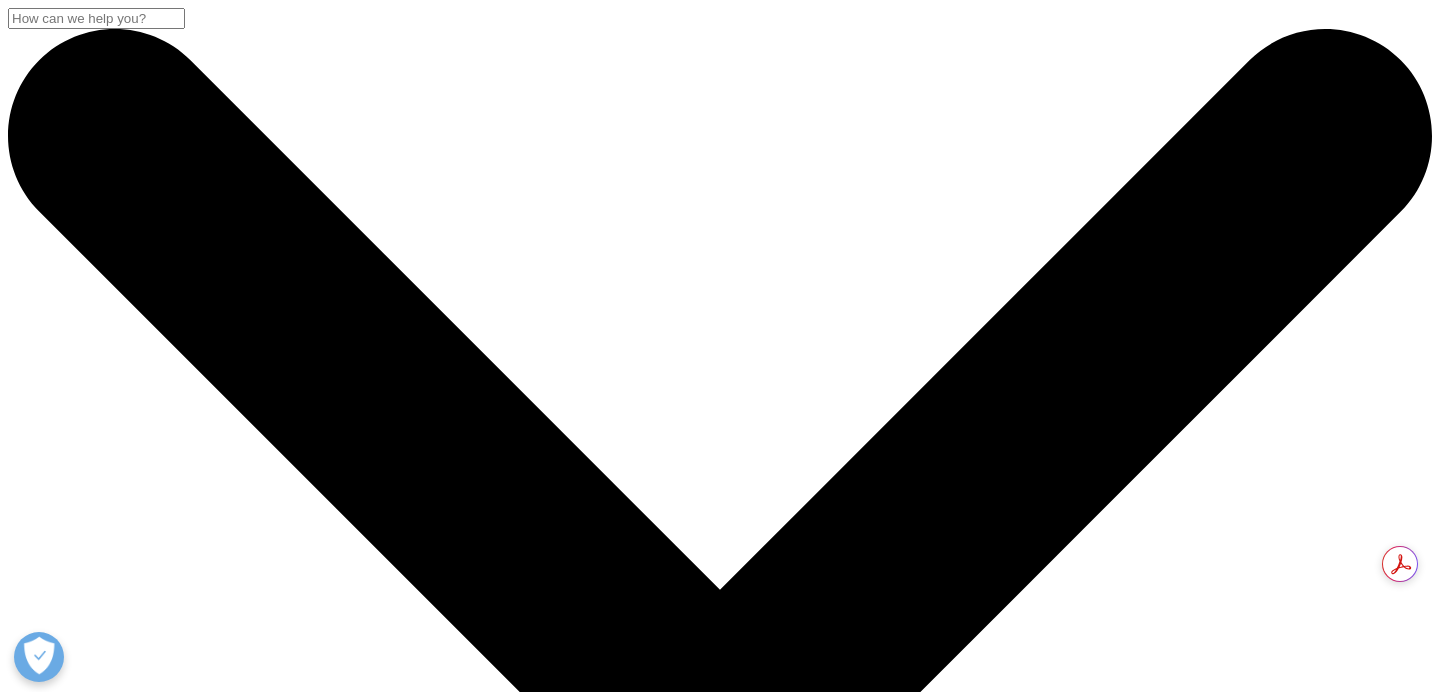 scroll, scrollTop: 0, scrollLeft: 0, axis: both 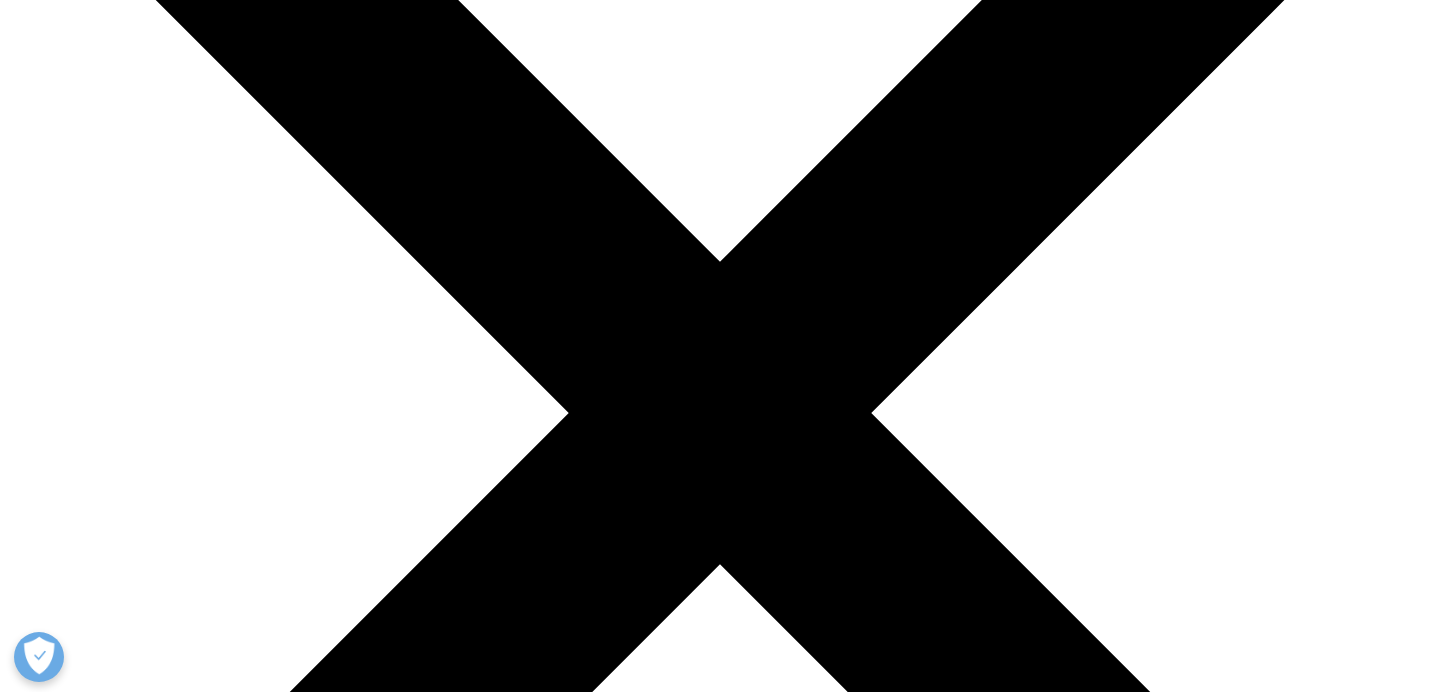 click on "IQVIA utilizes proprietary data assets, secondary research and therapeutic expertise to identify analogues meeting your selection criteria. We have designed methodologies for benchmarking, forecasting, and developing P&Ls proven to maximize commercialization success and Net Present Value of your product. IQVIA integrates market sizing, patient flows, and patient longitudinal data to help you assess the product uptake curves and market share." at bounding box center [720, 10458] 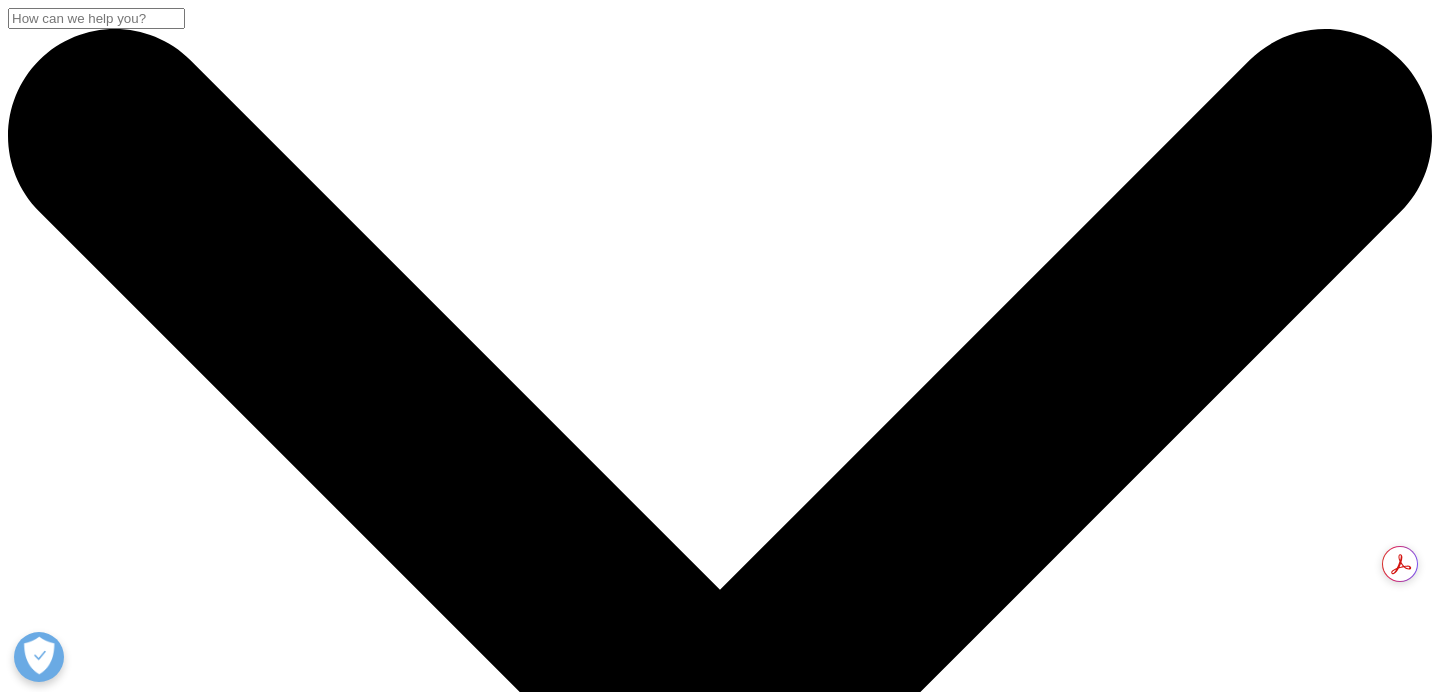 scroll, scrollTop: 0, scrollLeft: 0, axis: both 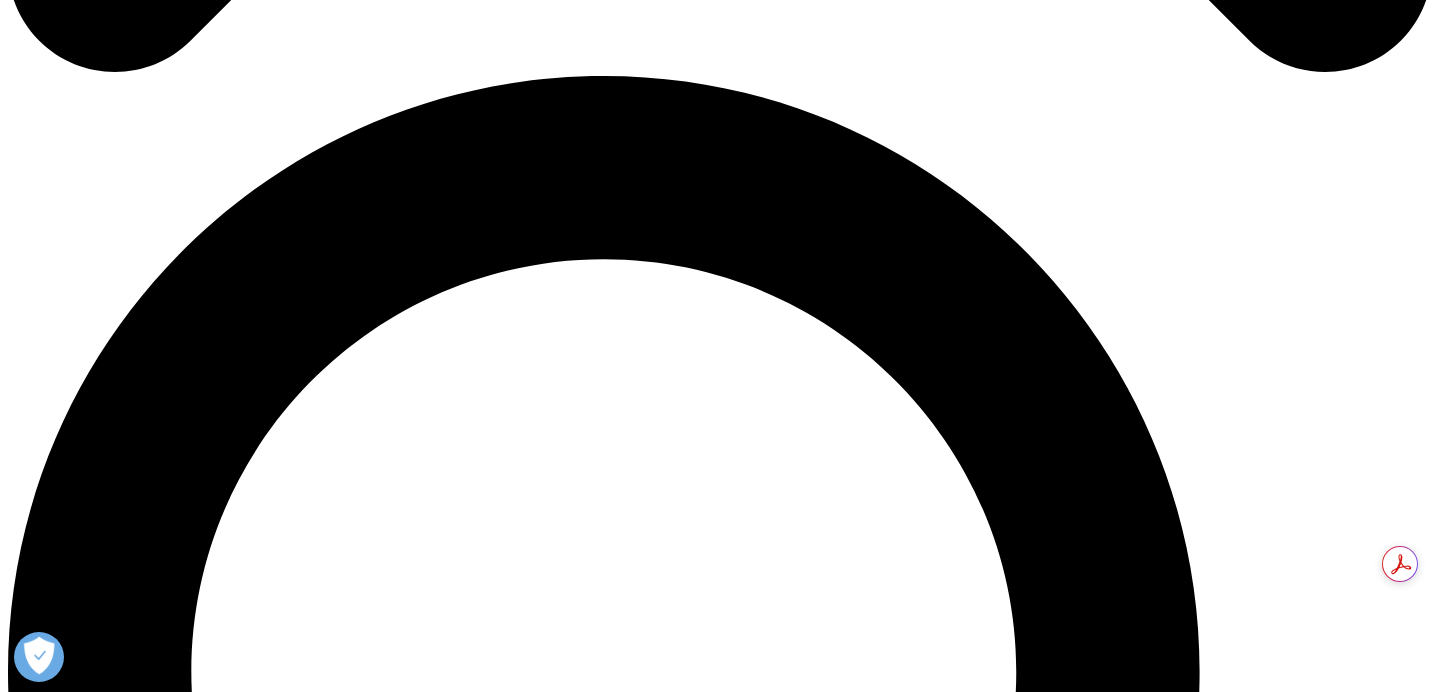 drag, startPoint x: 137, startPoint y: 318, endPoint x: 934, endPoint y: 420, distance: 803.5005 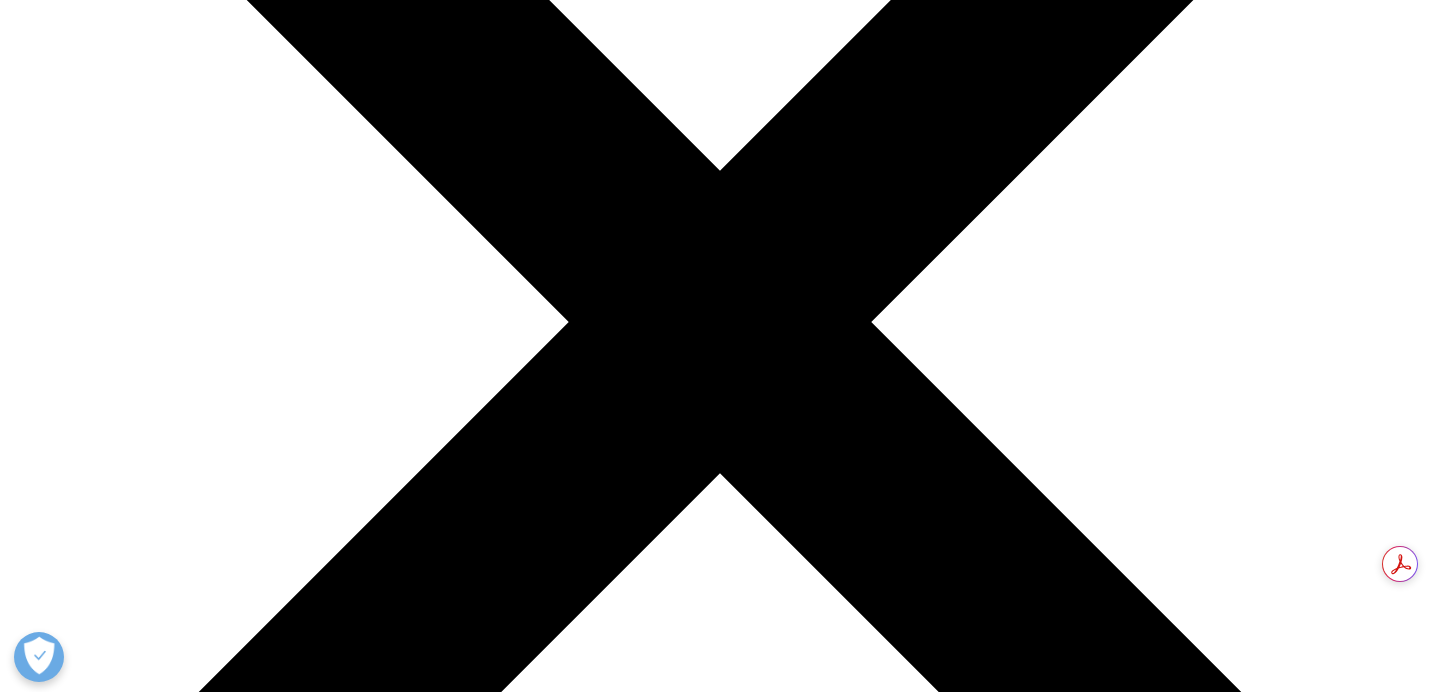 scroll, scrollTop: 0, scrollLeft: 0, axis: both 